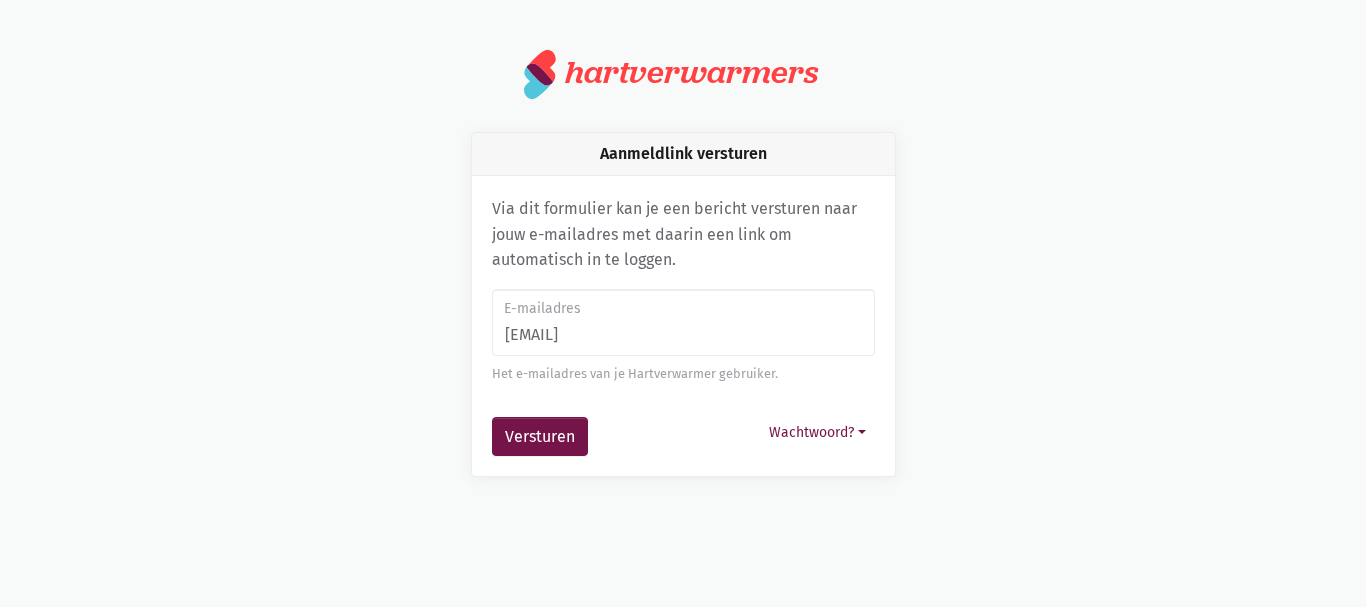 scroll, scrollTop: 0, scrollLeft: 0, axis: both 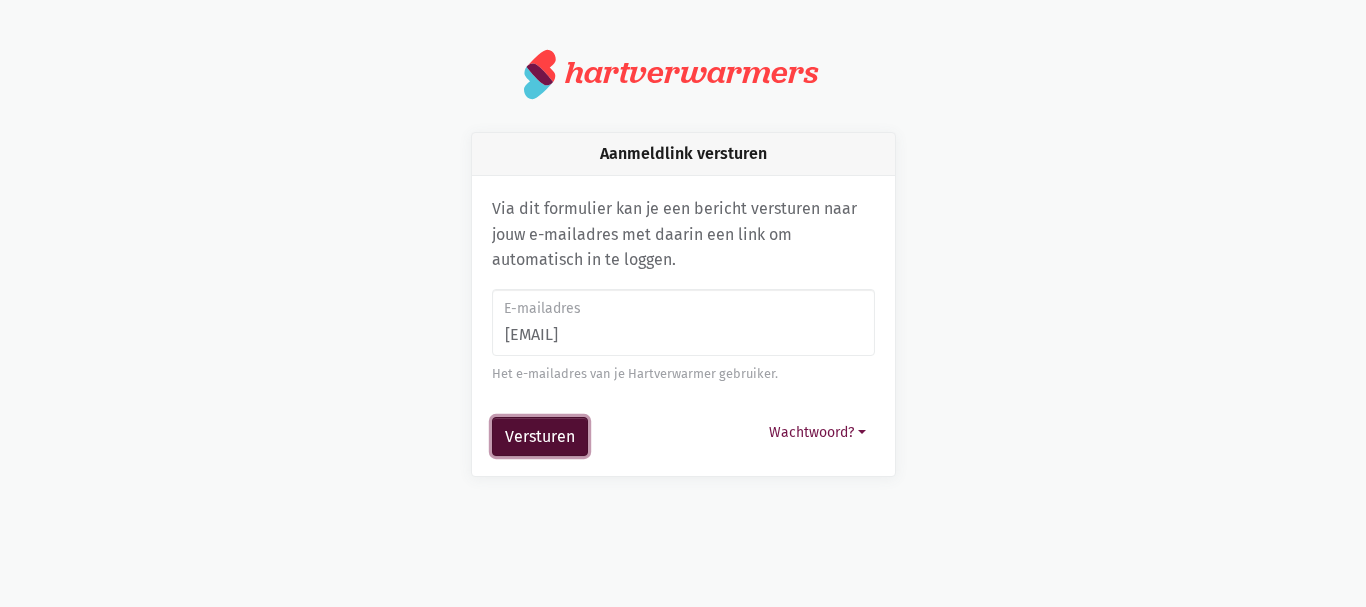 click on "Versturen" at bounding box center [540, 437] 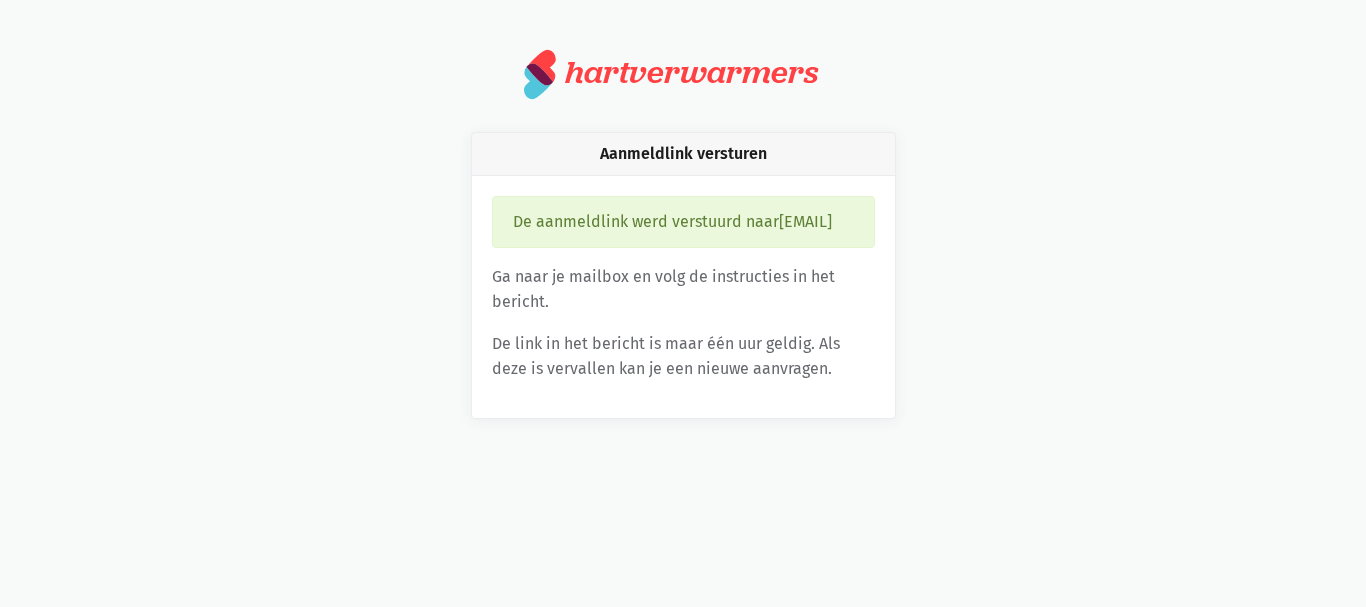 scroll, scrollTop: 0, scrollLeft: 0, axis: both 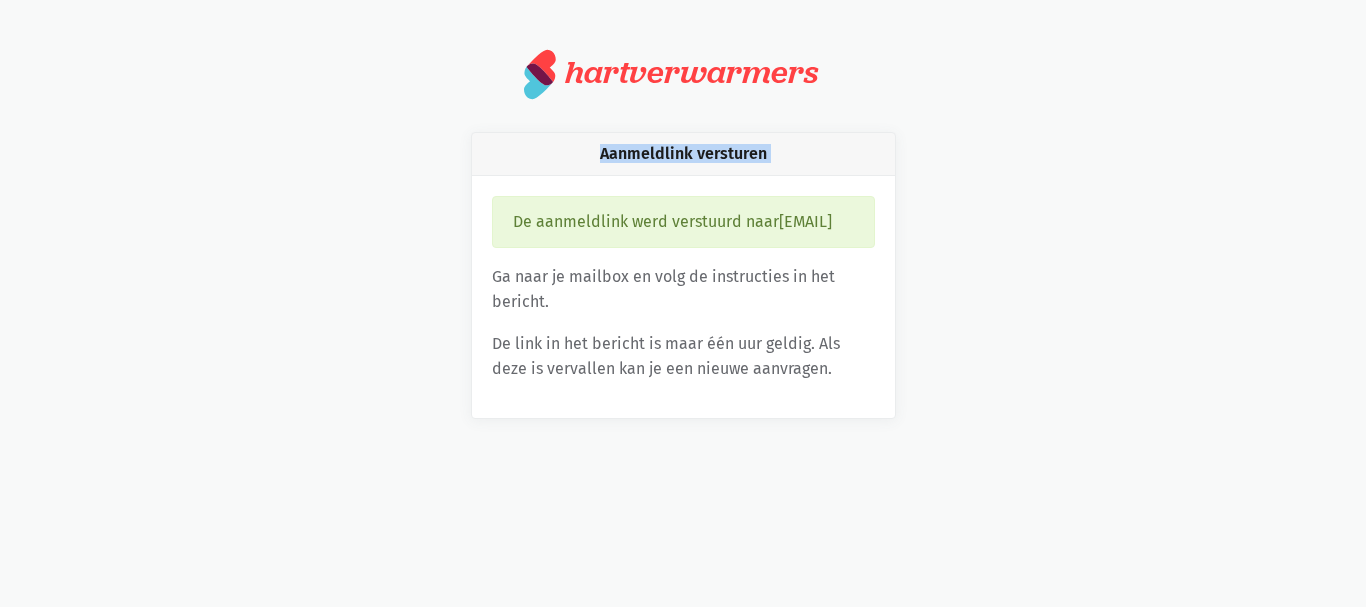 drag, startPoint x: 413, startPoint y: 182, endPoint x: 228, endPoint y: 129, distance: 192.4422 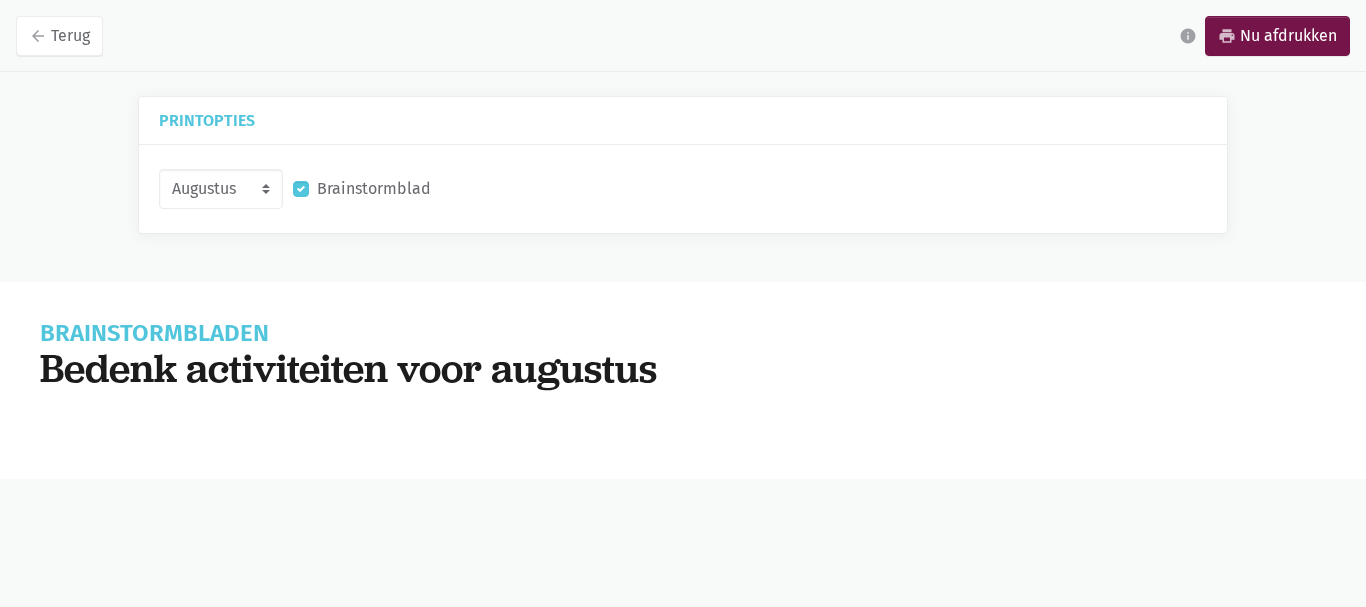 scroll, scrollTop: 0, scrollLeft: 0, axis: both 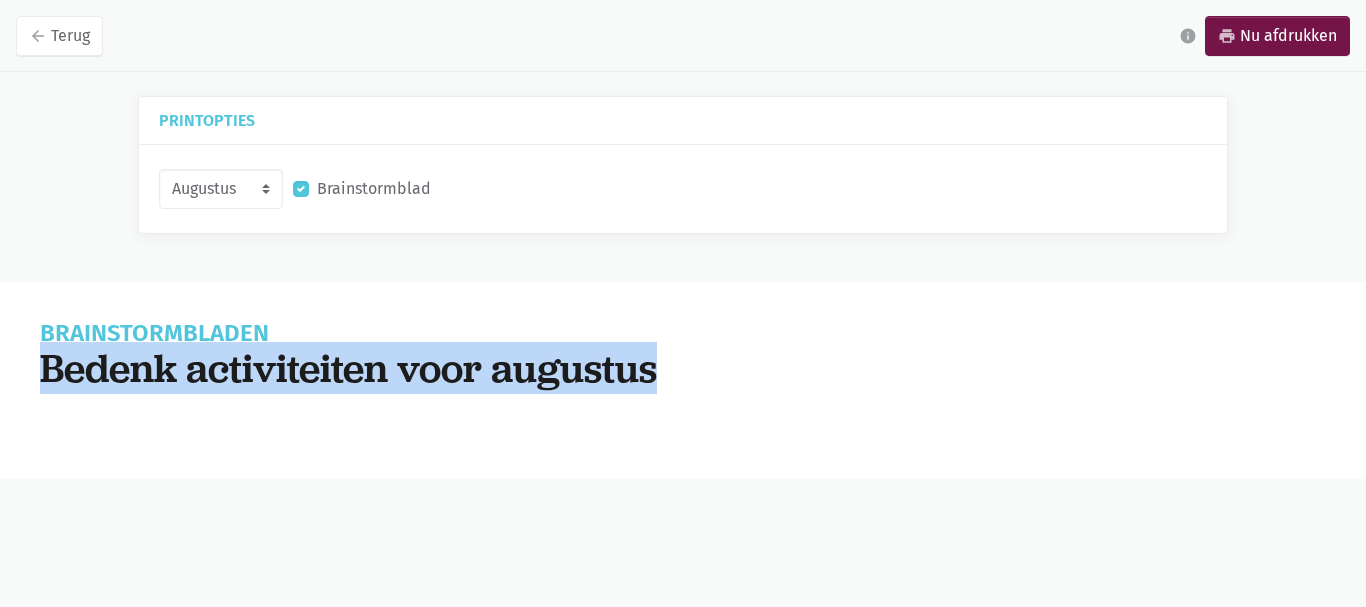 click on "Brainstormbladen
Bedenk activiteiten voor augustus
Jouw activiteiten
Zend activiteit in
Deed je zelf iets leuk voor deze thema's? Deel het met andere hartverwarmers door je activiteit in te zenden op www.hartverwarmers.be" at bounding box center [683, 356] 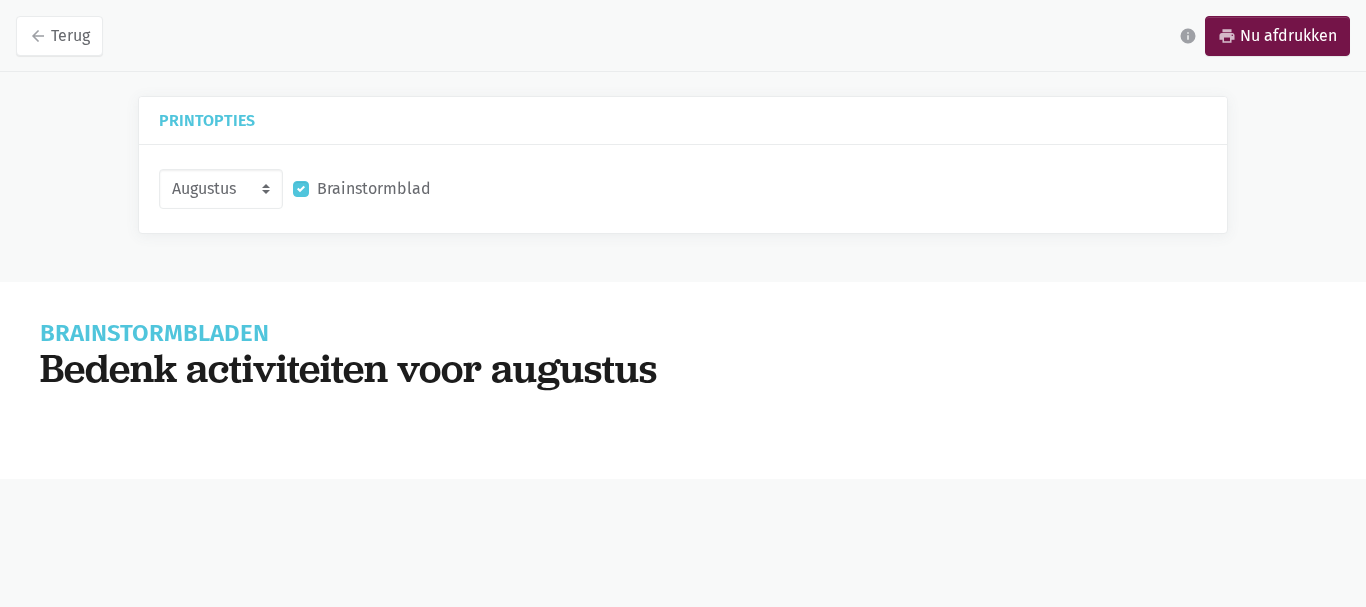 click on "Augustus
September
Oktober
November
Brainstormblad" at bounding box center (683, 189) 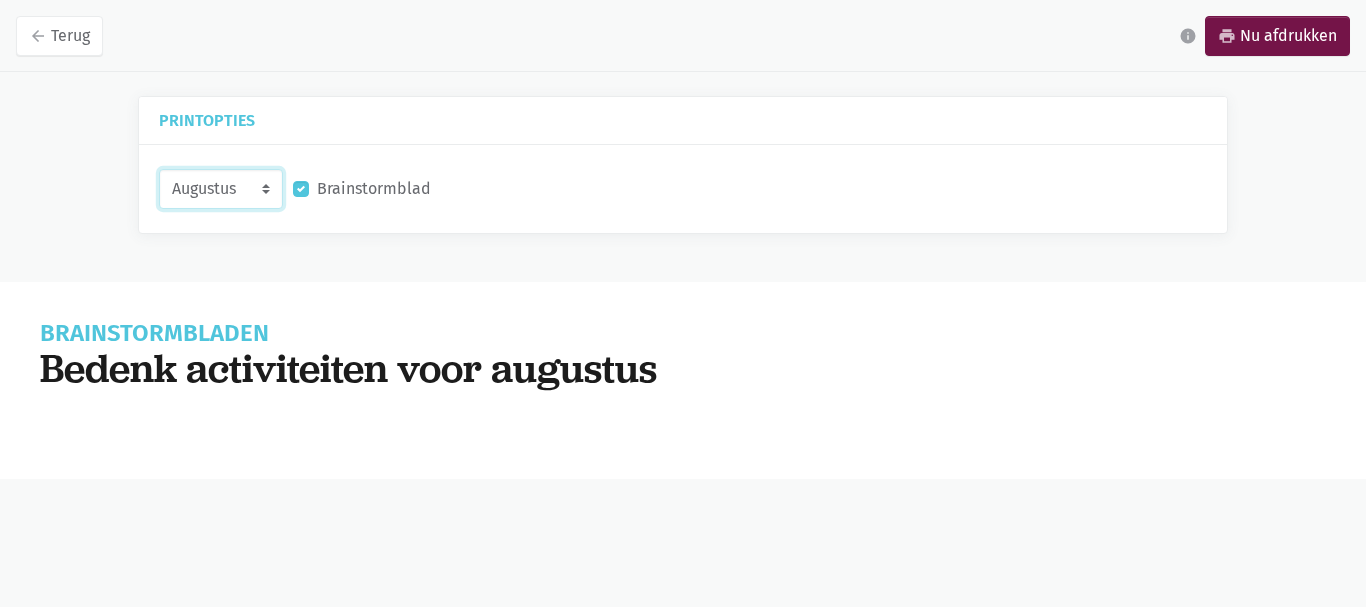 click on "Augustus
September
Oktober
November" at bounding box center [221, 189] 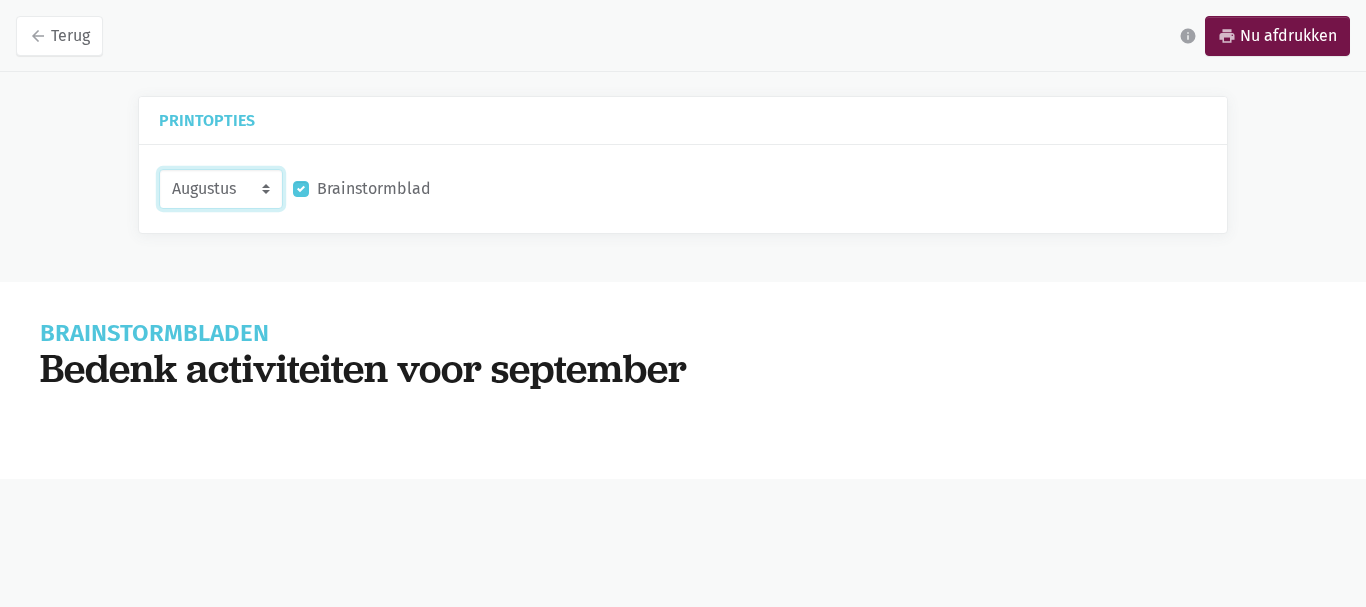 click on "Augustus
September
Oktober
November" at bounding box center (221, 189) 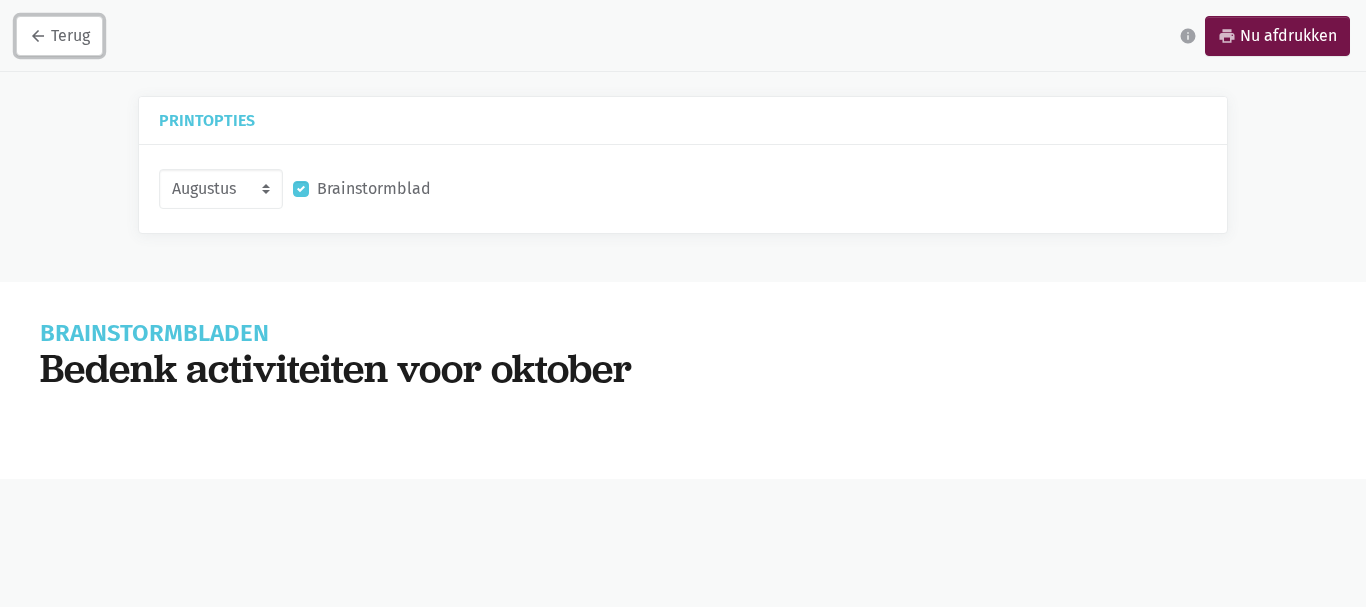 click on "arrow_back
Terug" at bounding box center [59, 36] 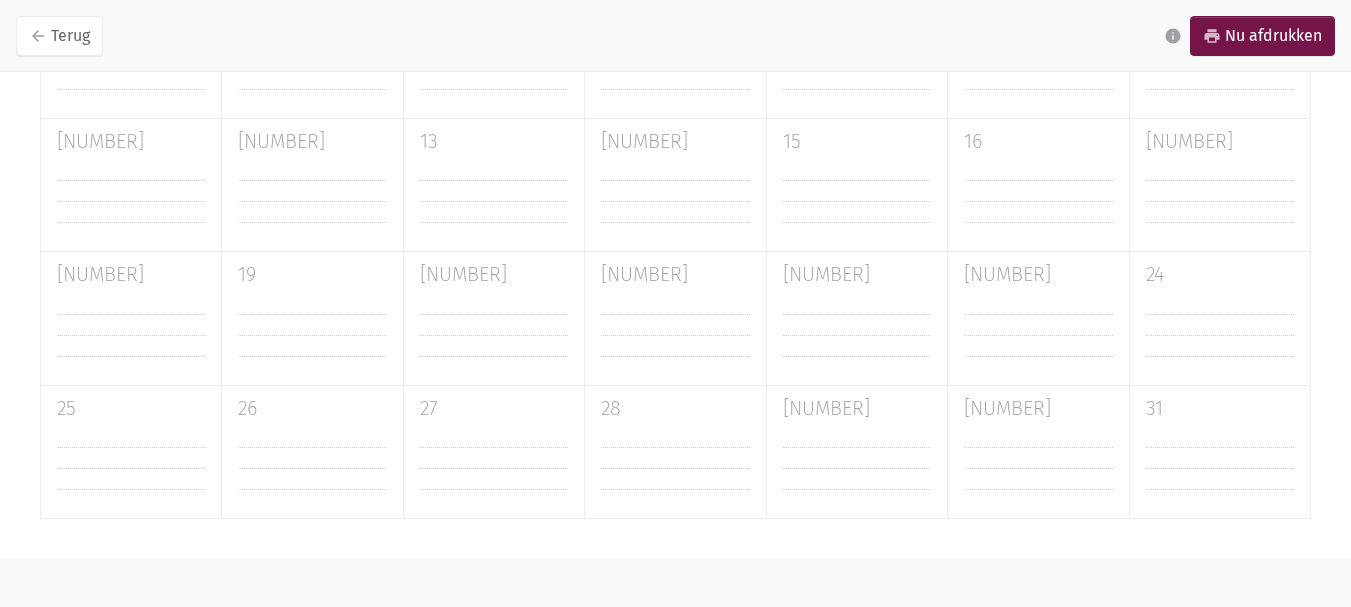 scroll, scrollTop: 0, scrollLeft: 0, axis: both 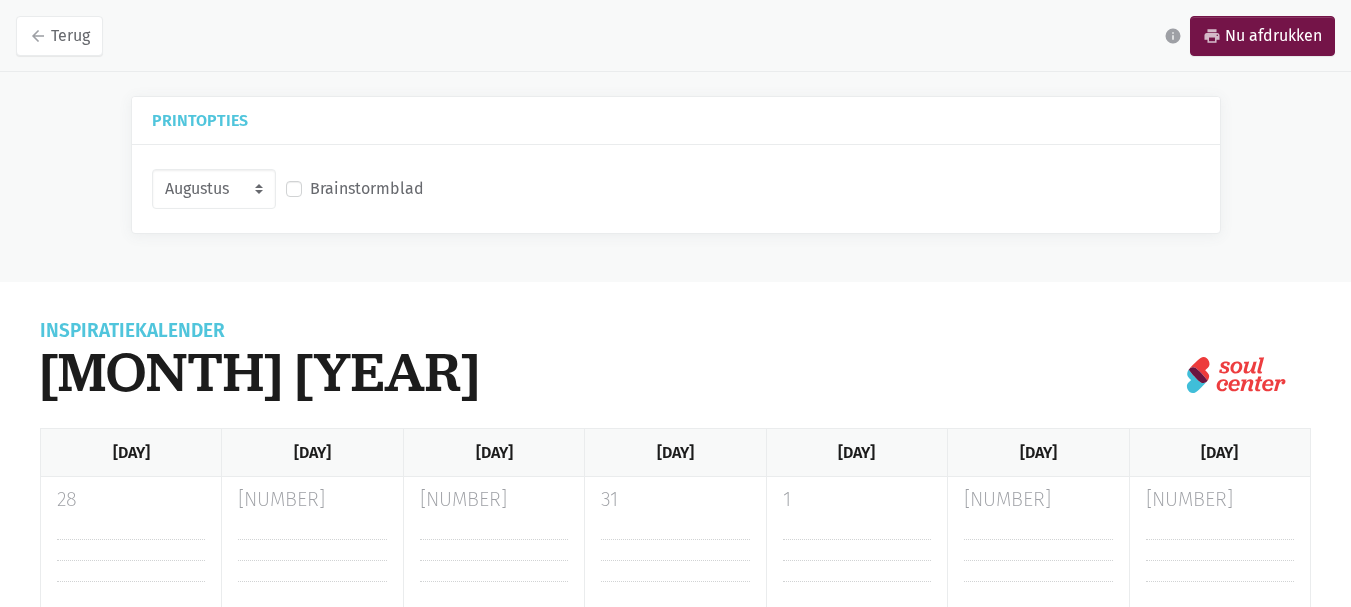 click on "Brainstormblad" at bounding box center [355, 189] 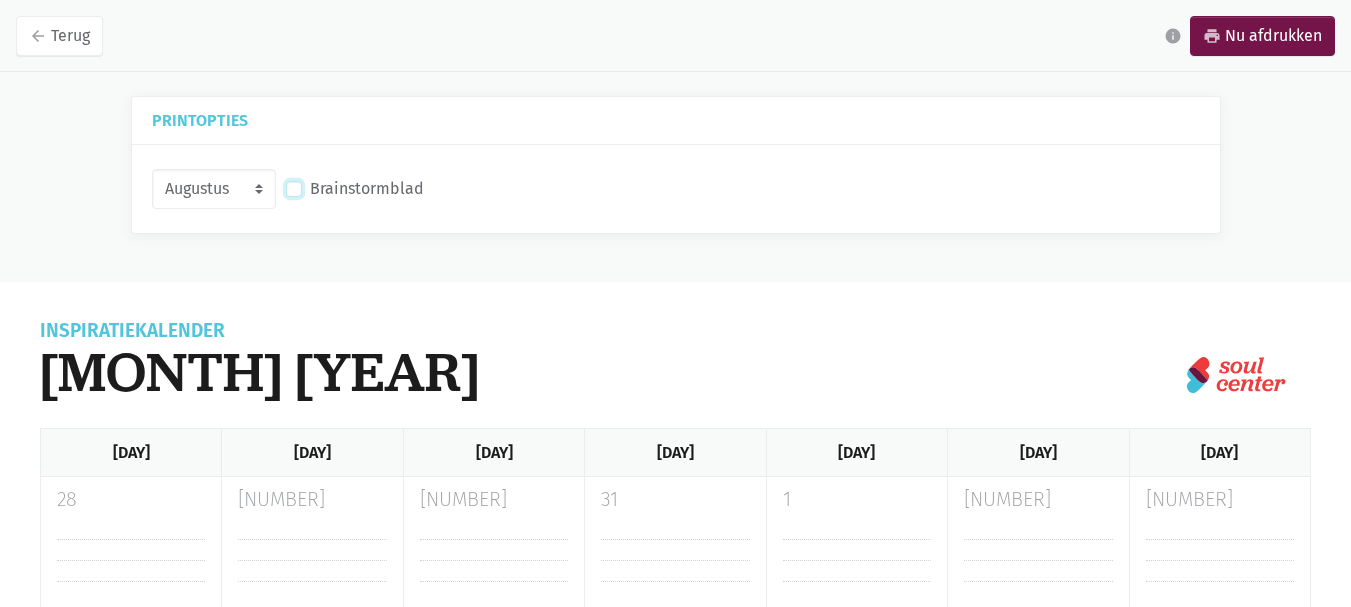 click on "Brainstormblad" at bounding box center [294, 186] 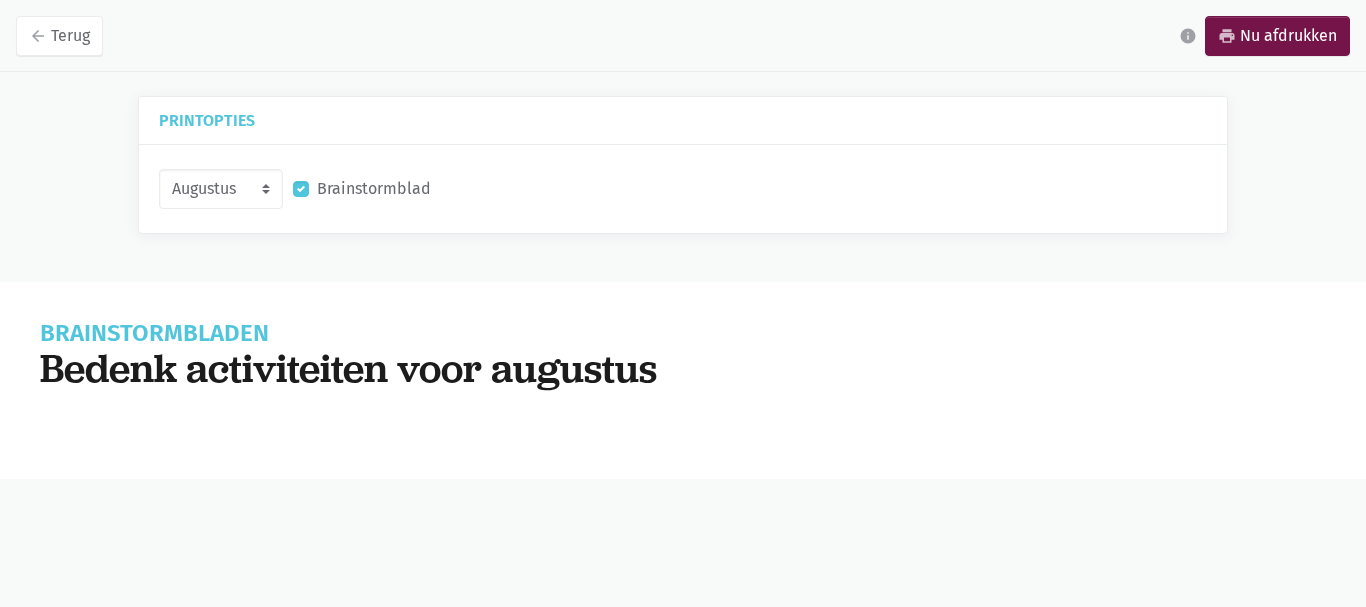 click on "Brainstormblad" at bounding box center [374, 189] 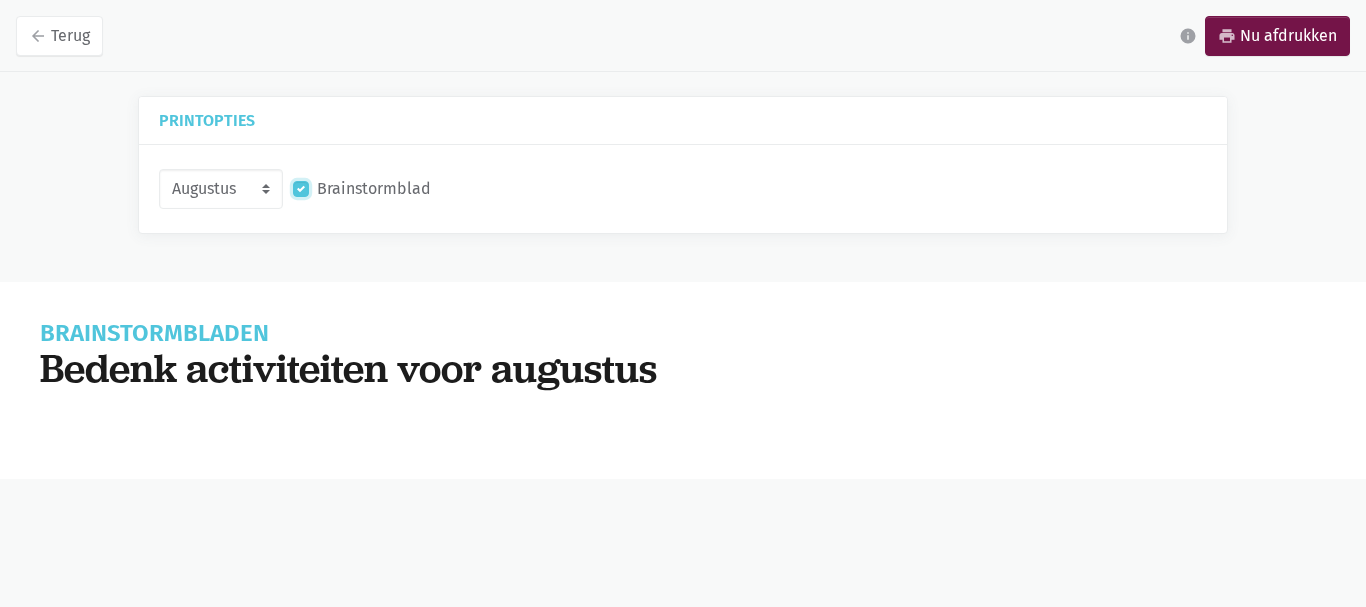 click on "Brainstormblad" at bounding box center (301, 186) 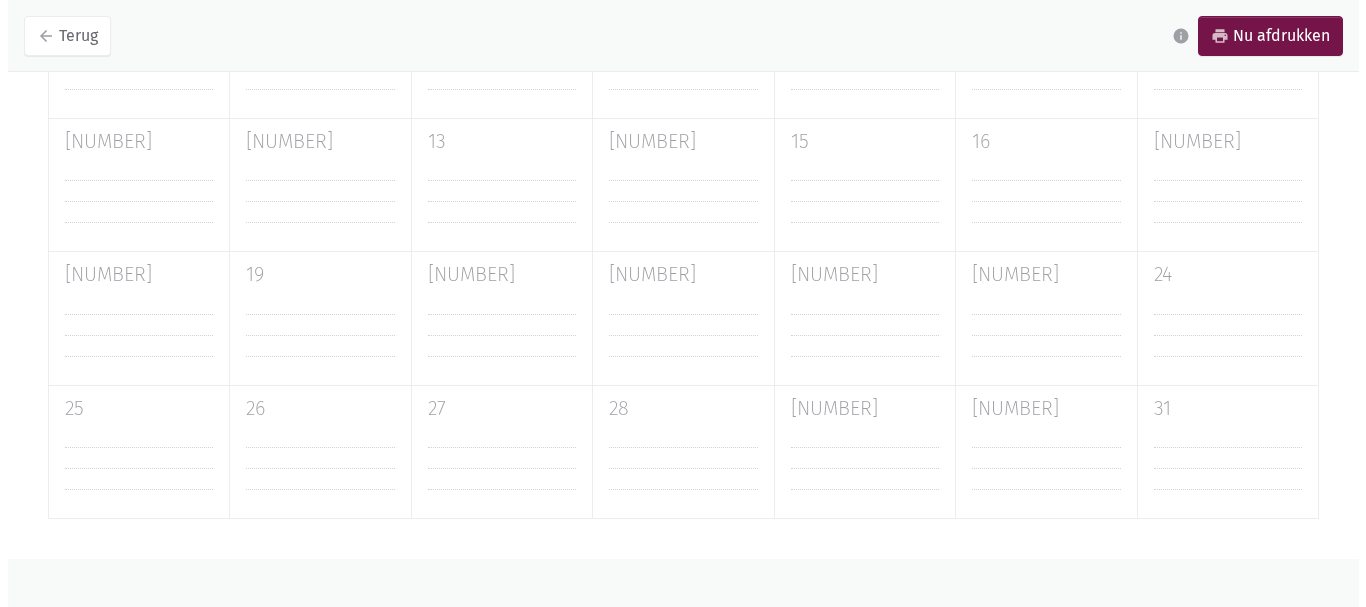 scroll, scrollTop: 0, scrollLeft: 0, axis: both 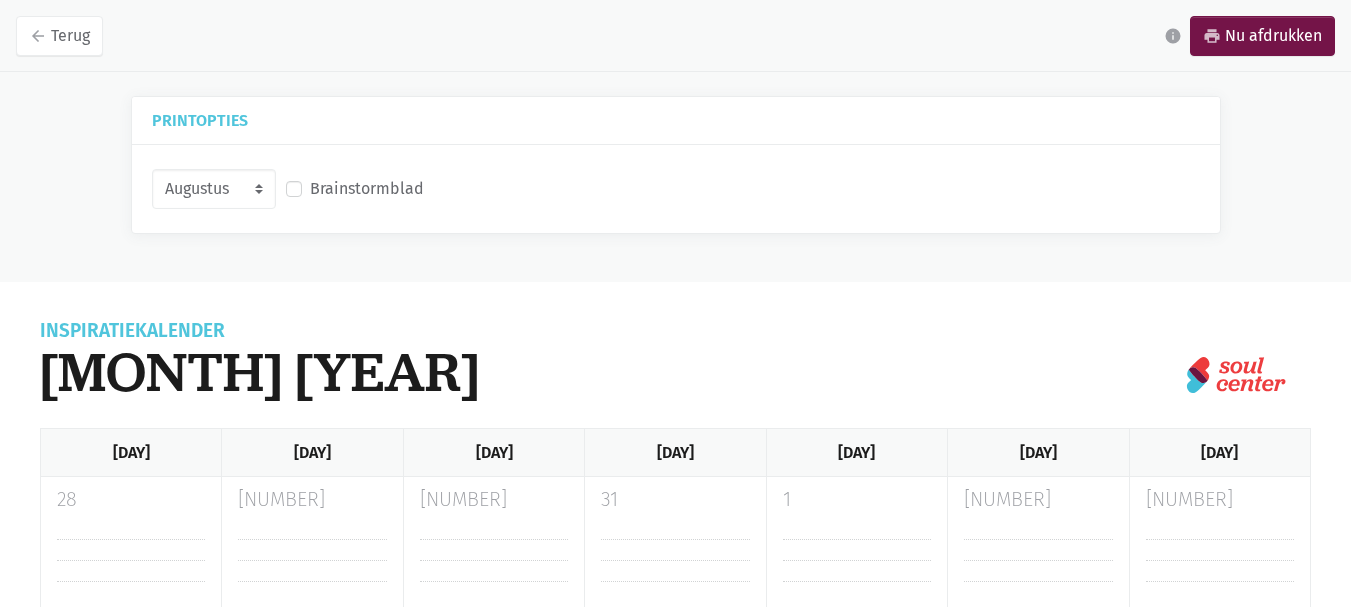 click on "Brainstormblad" at bounding box center [367, 189] 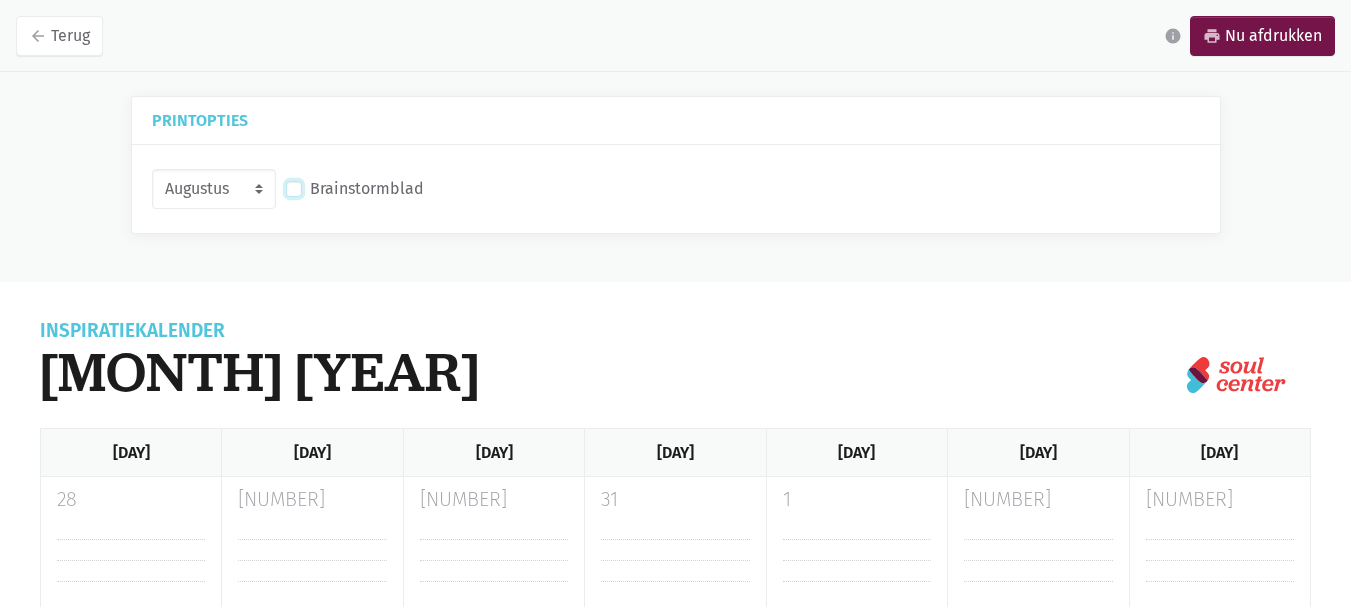 click on "Brainstormblad" at bounding box center (294, 186) 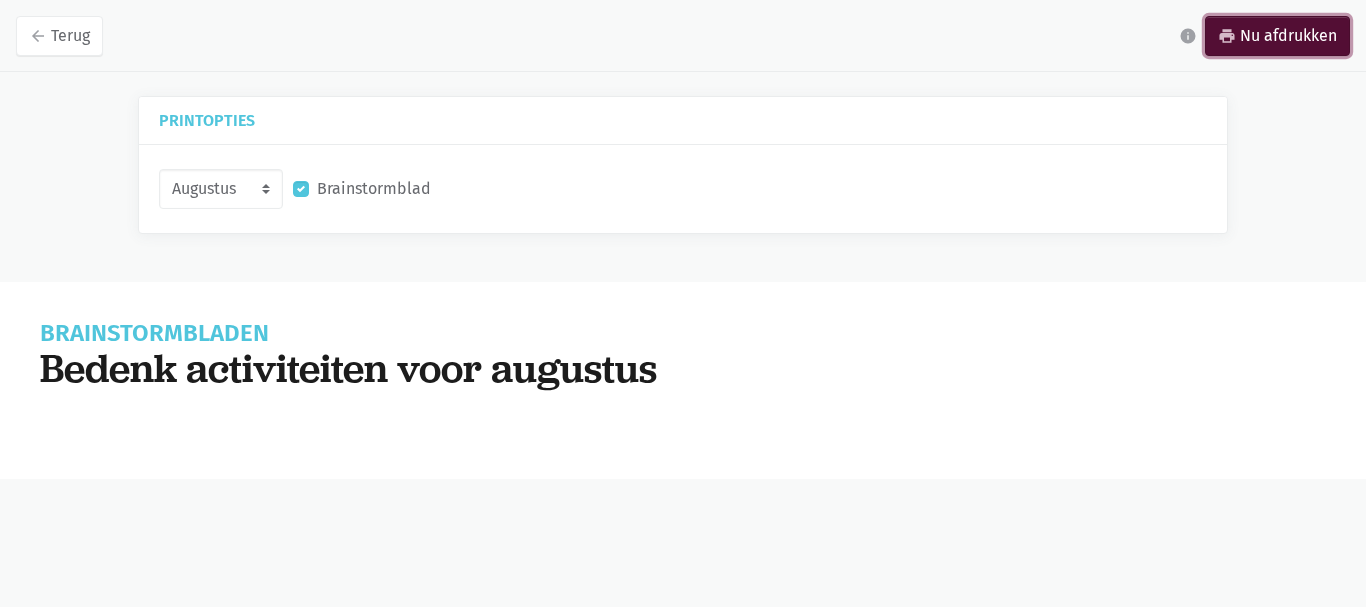 click on "print
Nu afdrukken" at bounding box center [1277, 36] 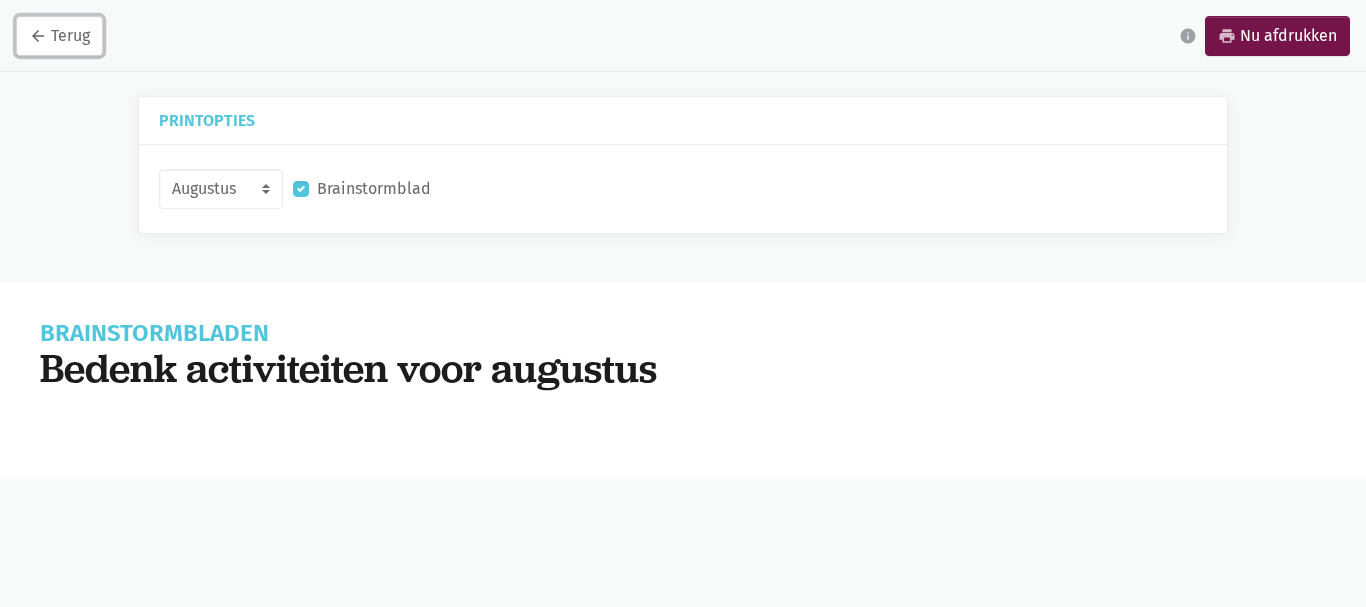 click on "arrow_back
Terug" at bounding box center [59, 36] 